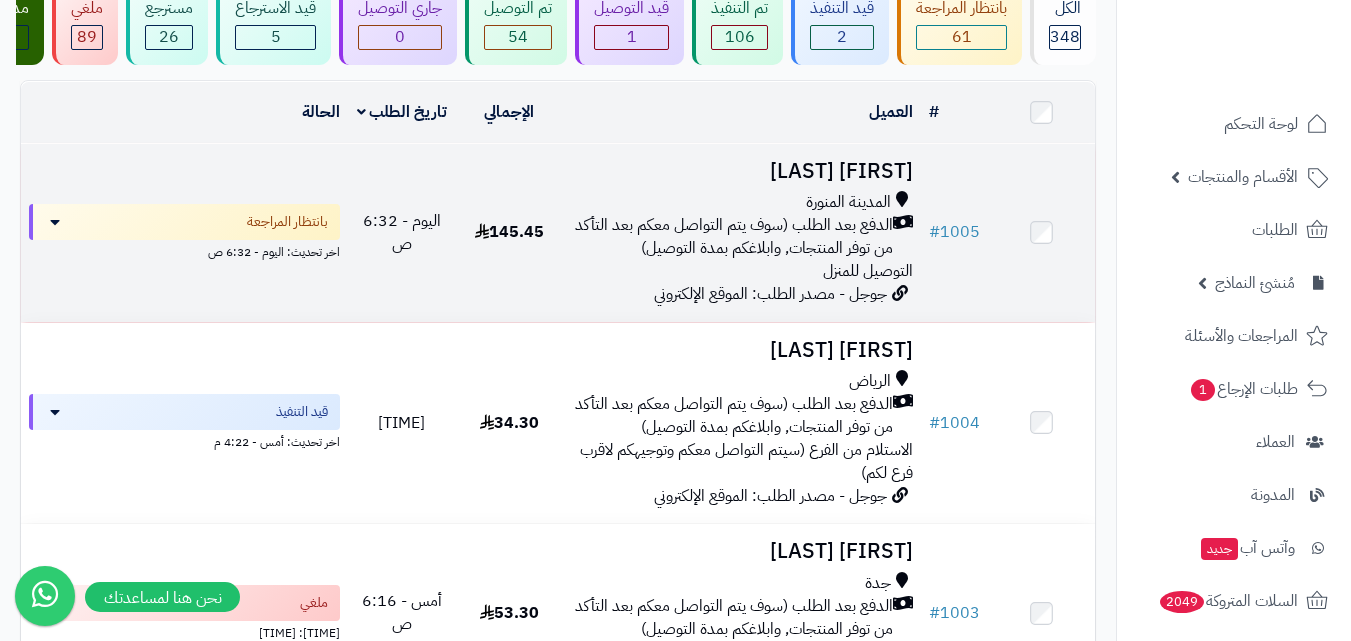 scroll, scrollTop: 200, scrollLeft: 0, axis: vertical 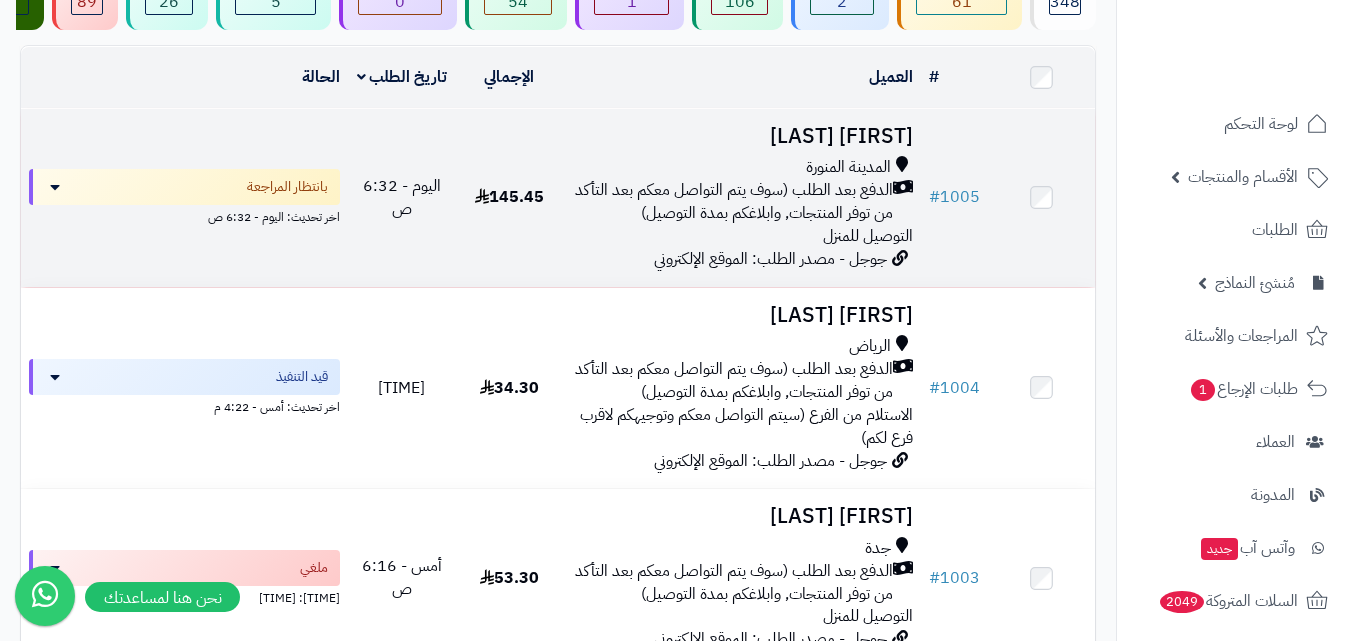 click on "جوجل       -
مصدر الطلب:
الموقع الإلكتروني" at bounding box center [770, 259] 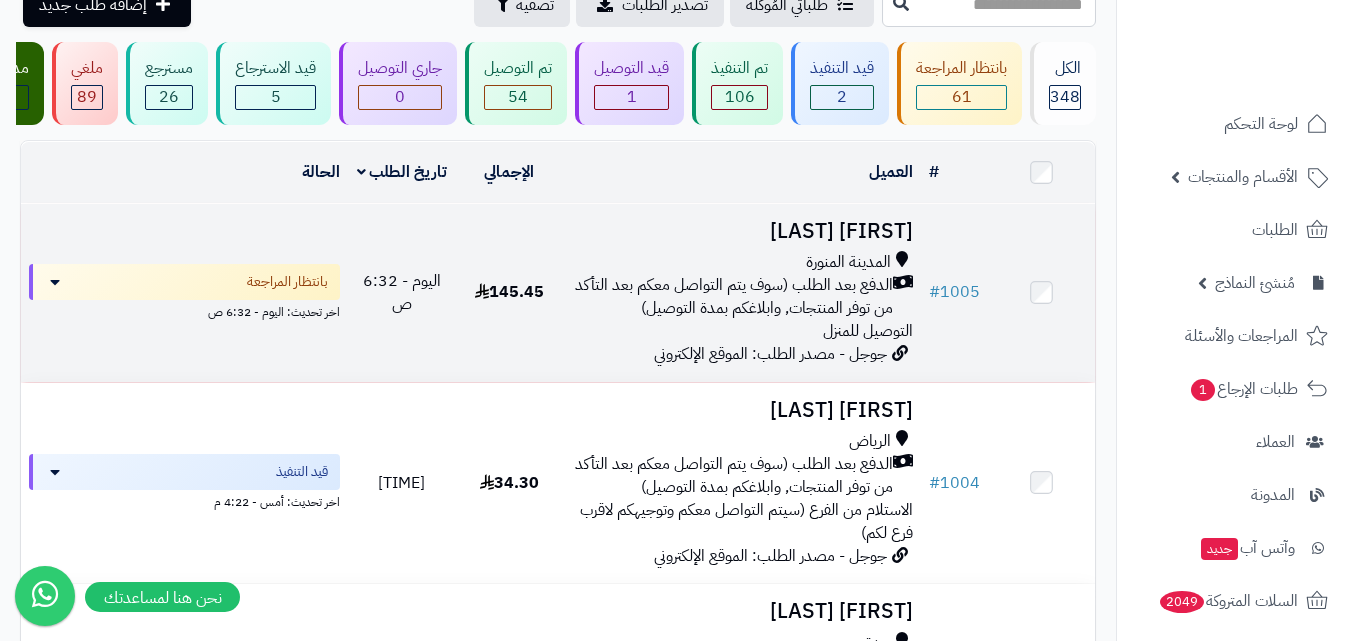 scroll, scrollTop: 100, scrollLeft: 0, axis: vertical 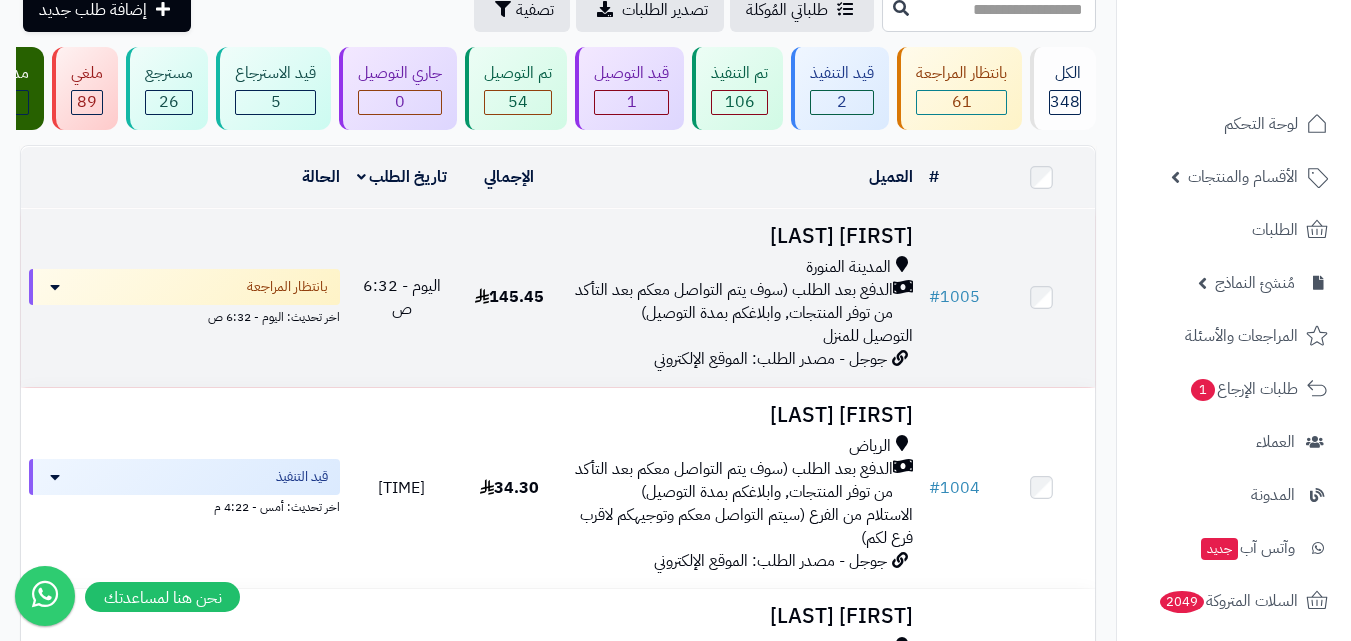 click on "الدفع بعد الطلب (سوف يتم التواصل معكم بعد التأكد من توفر المنتجات, وابلاغكم بمدة التوصيل)" at bounding box center [732, 302] 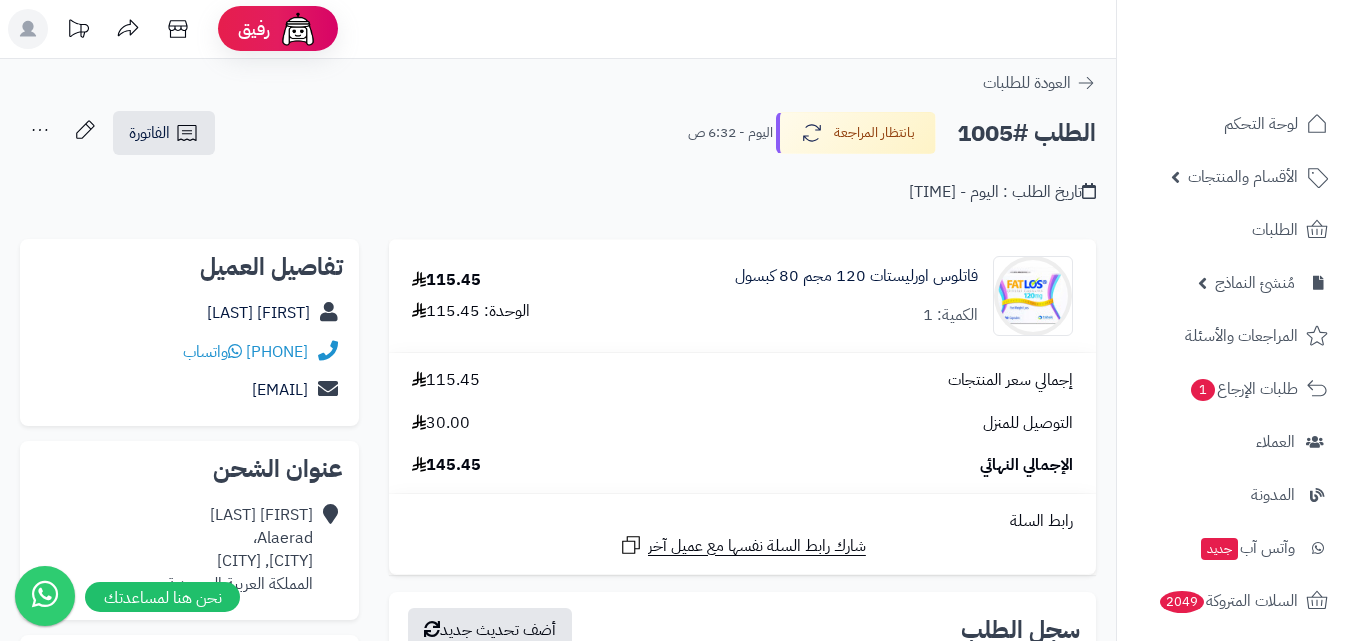 scroll, scrollTop: 0, scrollLeft: 0, axis: both 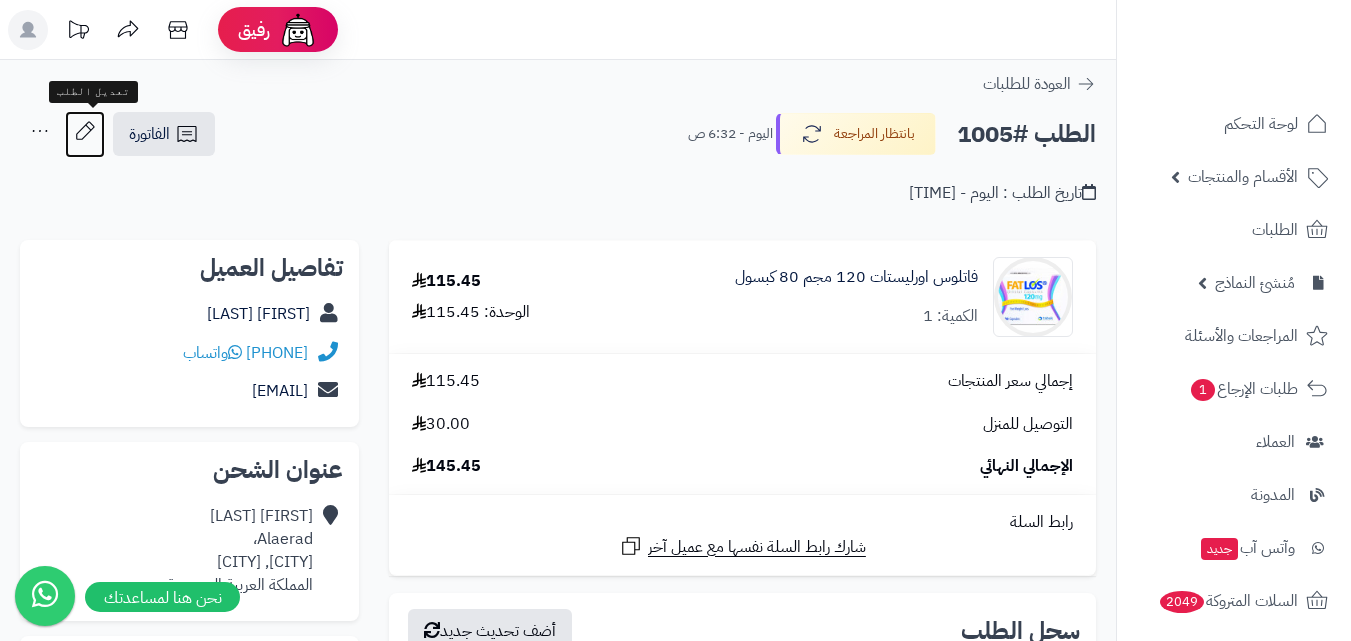 click 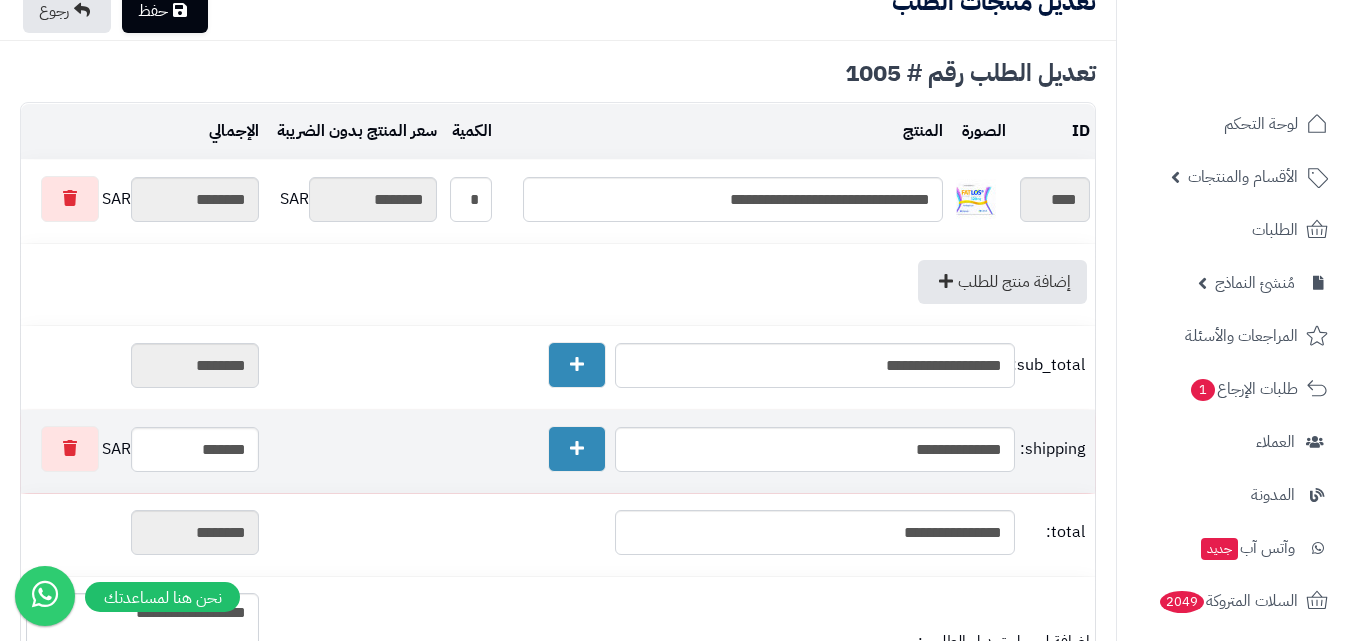 scroll, scrollTop: 300, scrollLeft: 0, axis: vertical 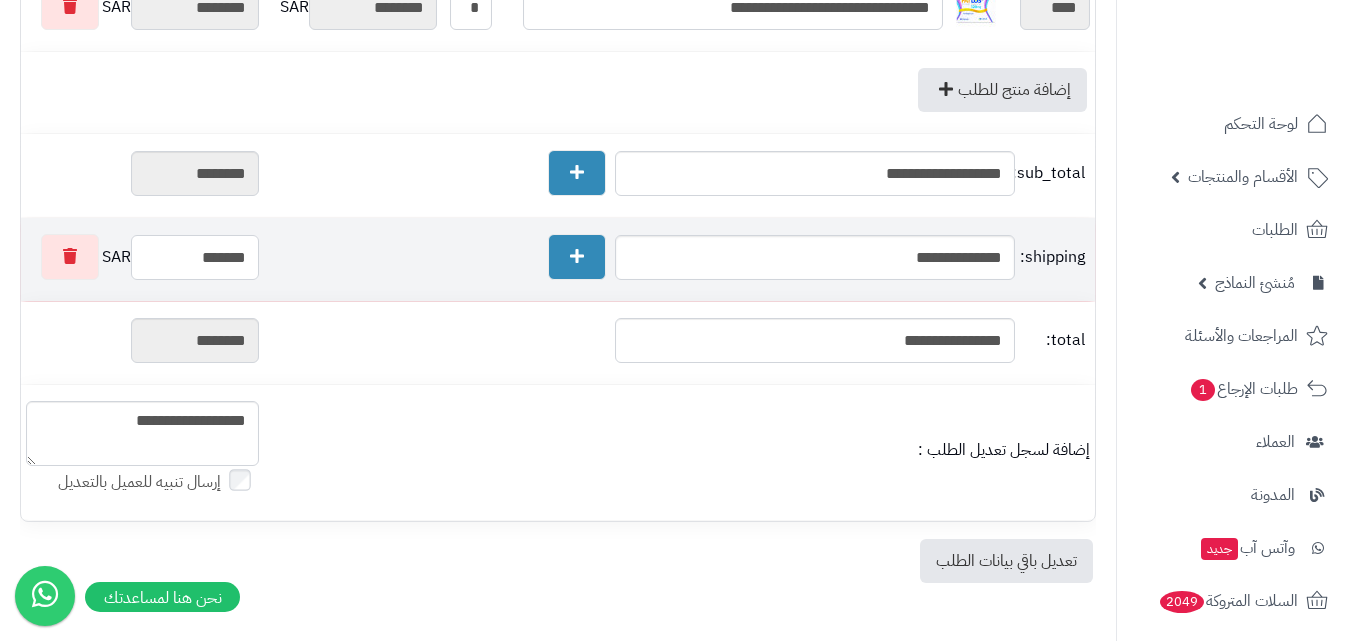 drag, startPoint x: 196, startPoint y: 255, endPoint x: 644, endPoint y: 255, distance: 448 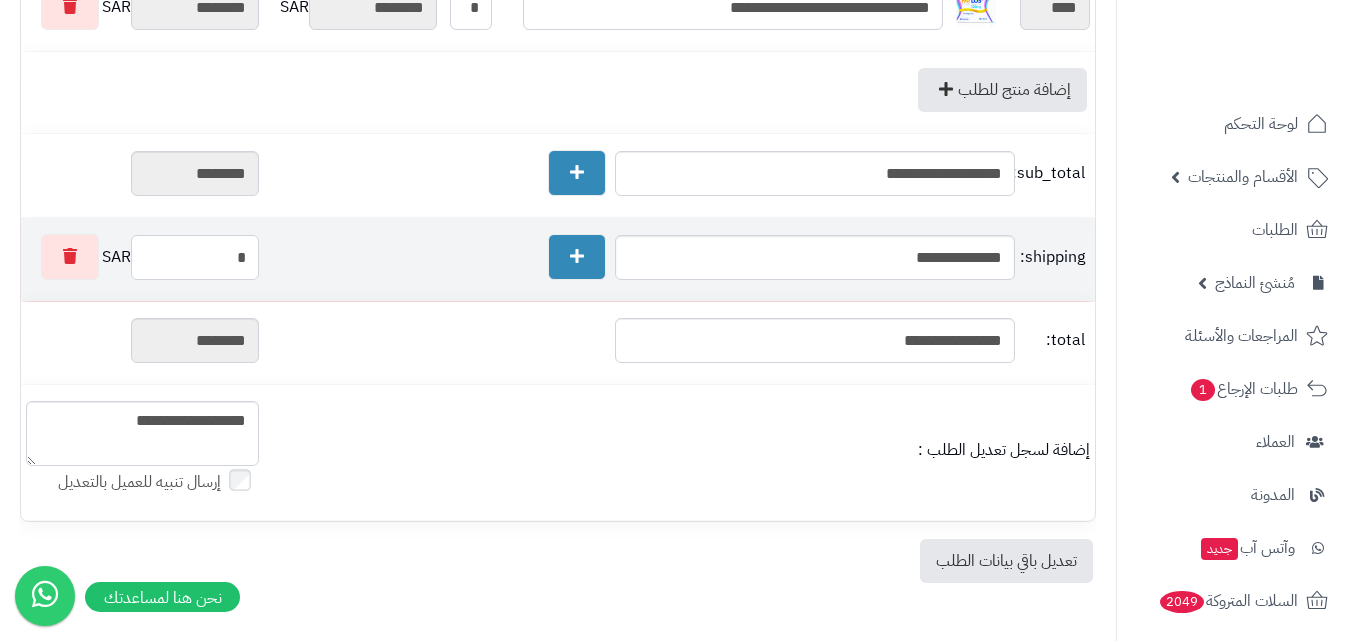 type on "********" 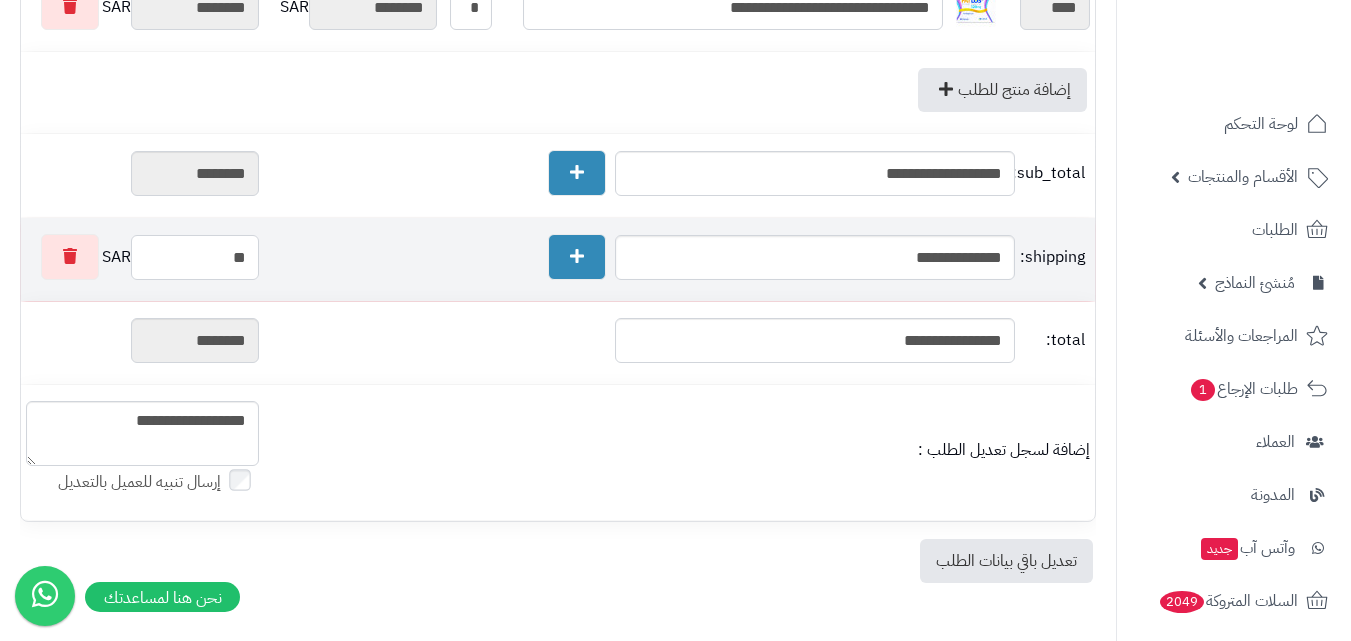type on "********" 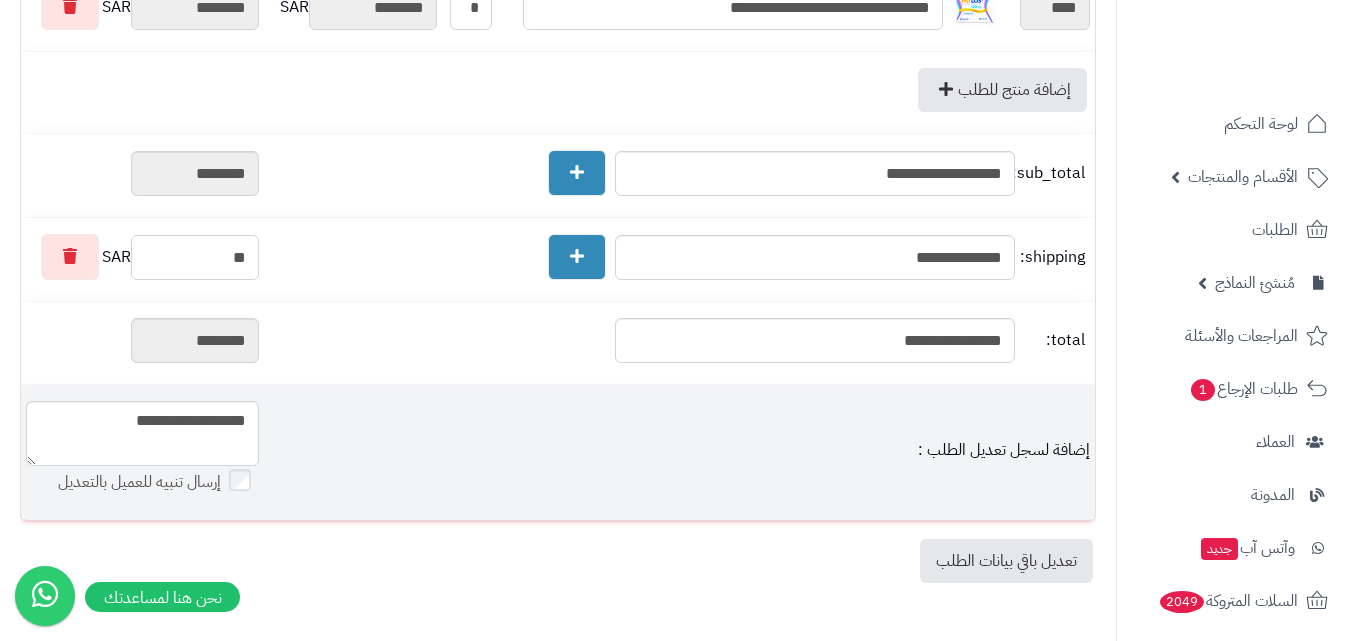 type on "**" 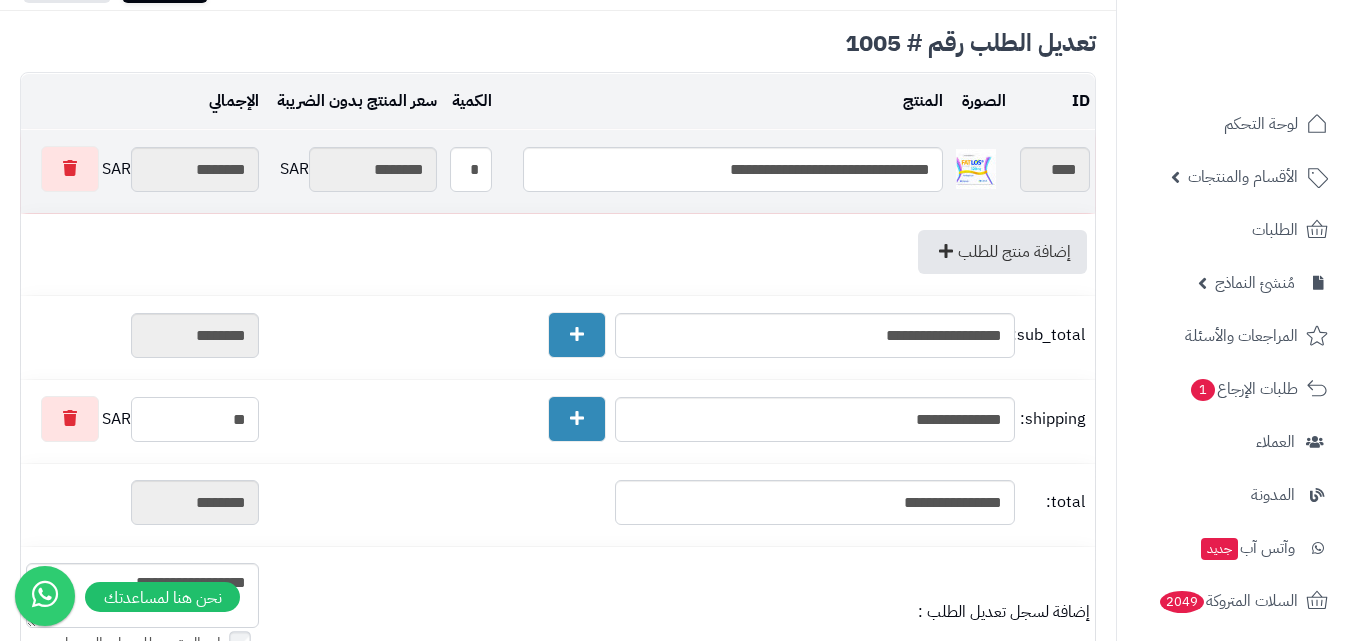 scroll, scrollTop: 0, scrollLeft: 0, axis: both 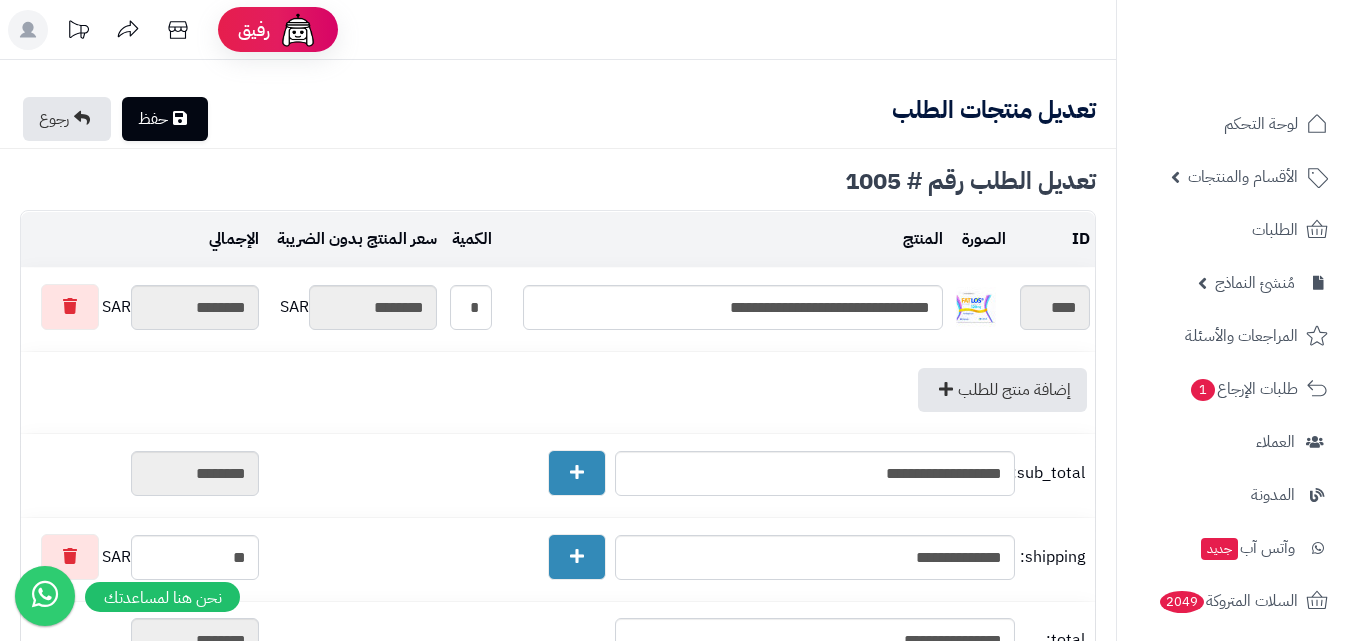 click on "حفظ" at bounding box center [165, 119] 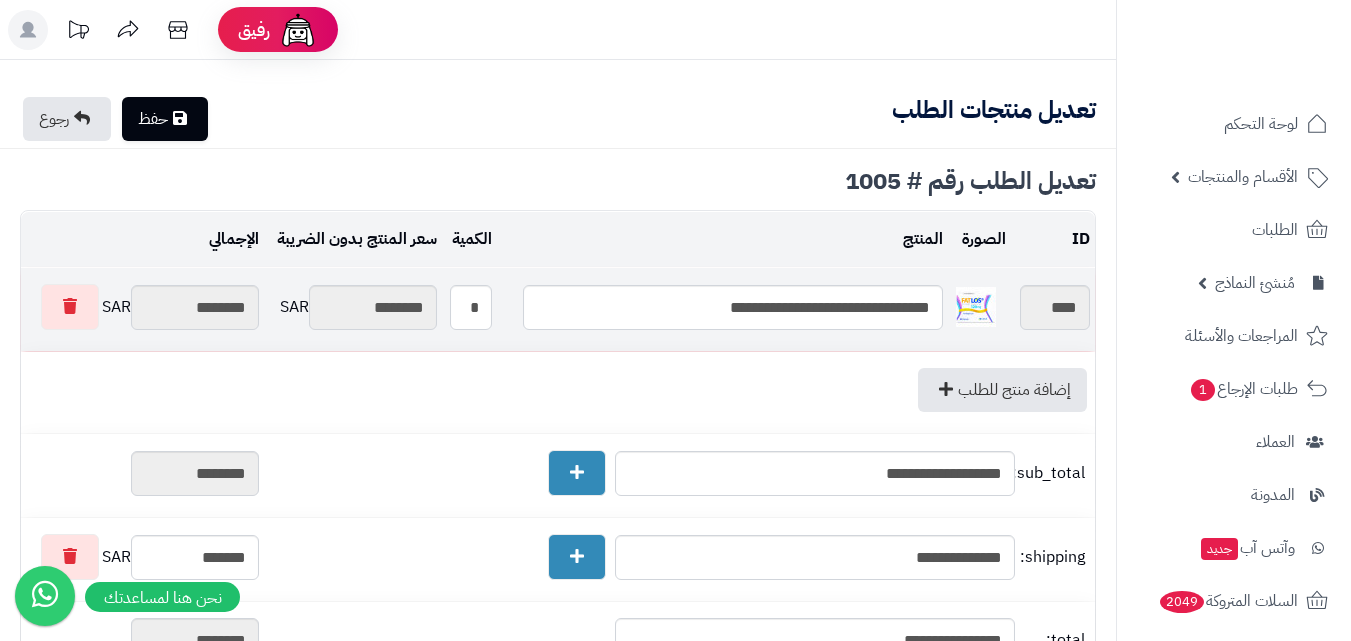 type on "**********" 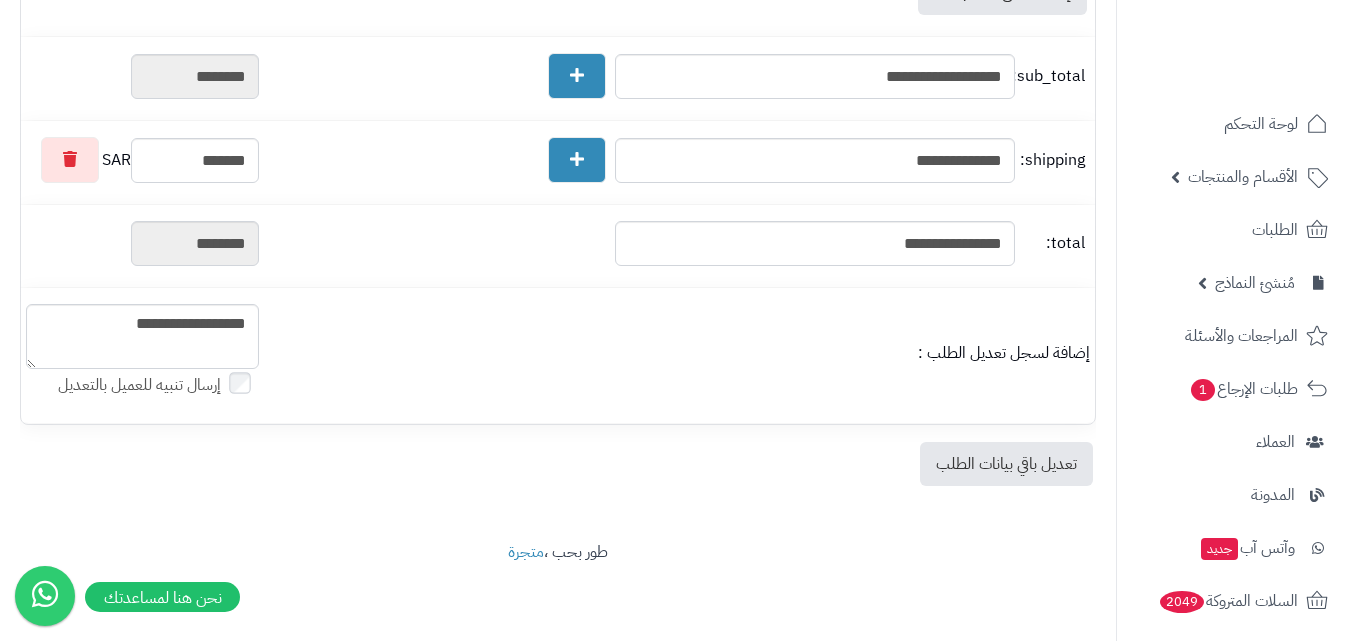 scroll, scrollTop: 0, scrollLeft: 0, axis: both 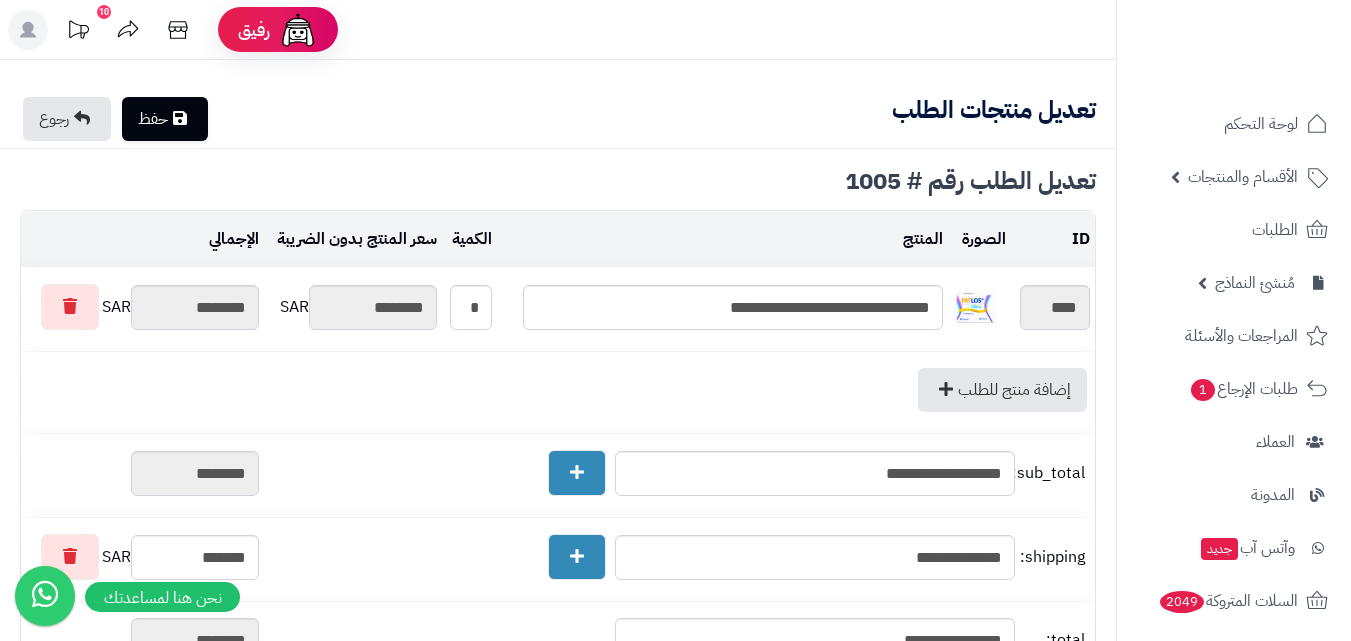 click on "حفظ" at bounding box center [165, 119] 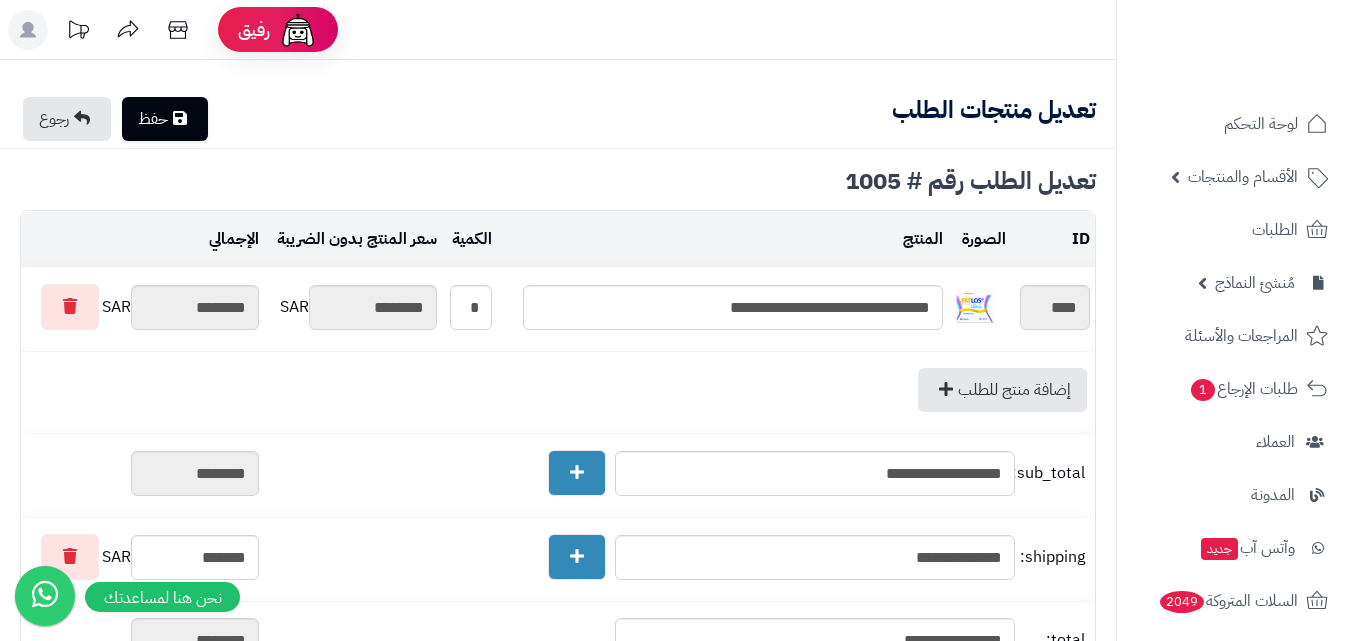 scroll, scrollTop: 0, scrollLeft: 0, axis: both 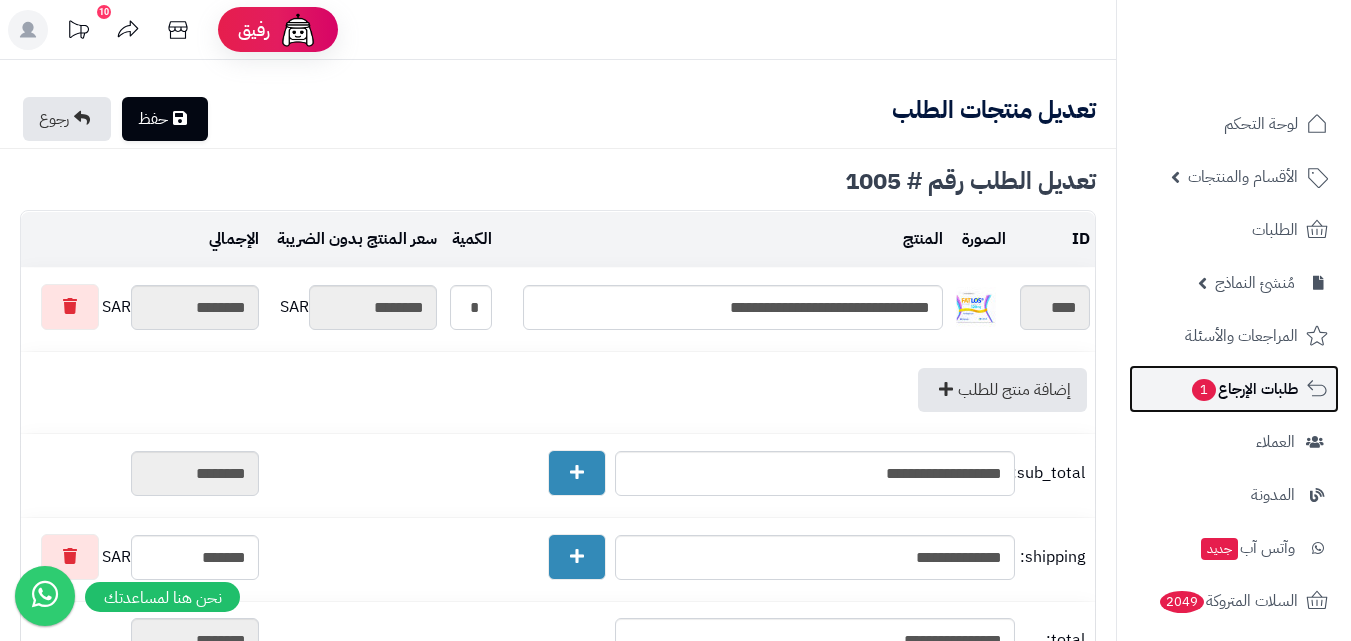 click on "طلبات الإرجاع  1" at bounding box center [1244, 389] 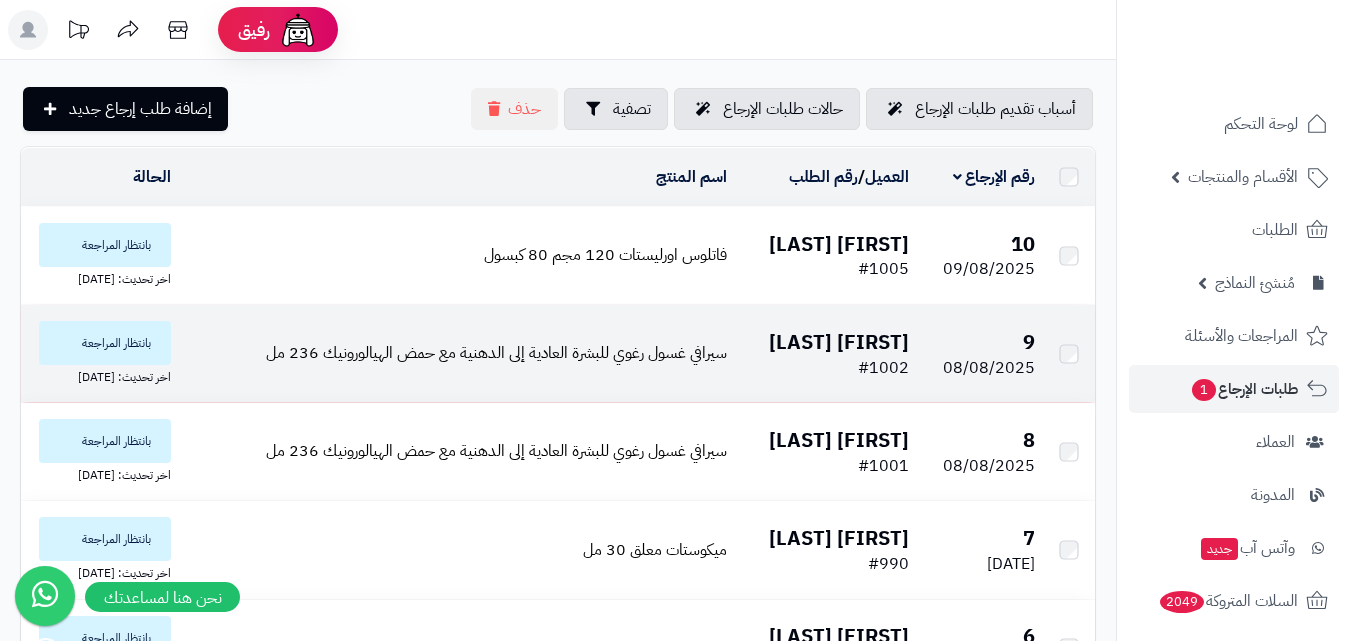 scroll, scrollTop: 0, scrollLeft: 0, axis: both 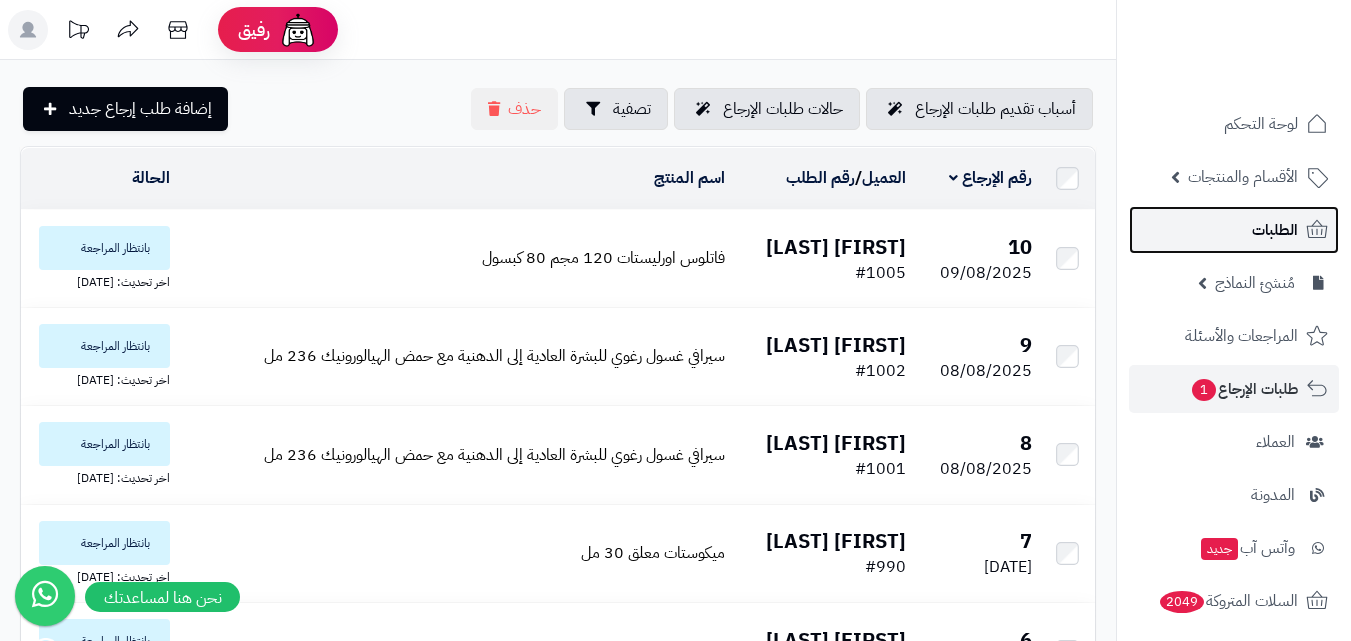 click on "الطلبات" at bounding box center [1234, 230] 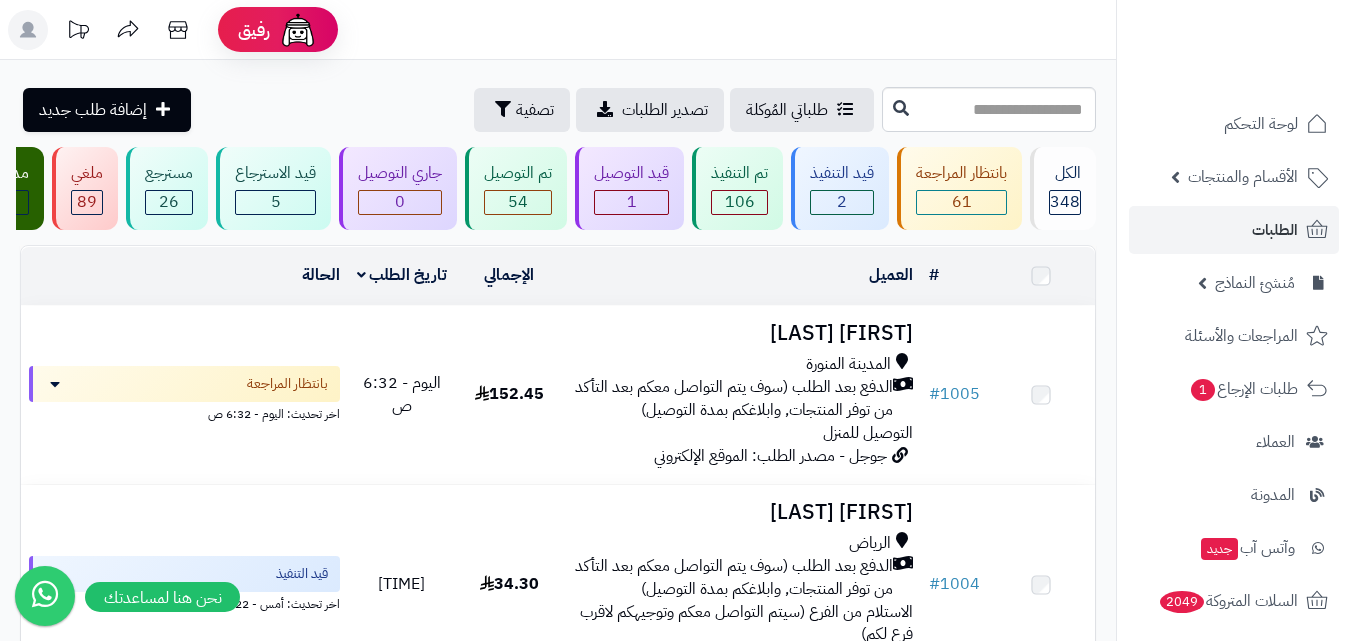 scroll, scrollTop: 100, scrollLeft: 0, axis: vertical 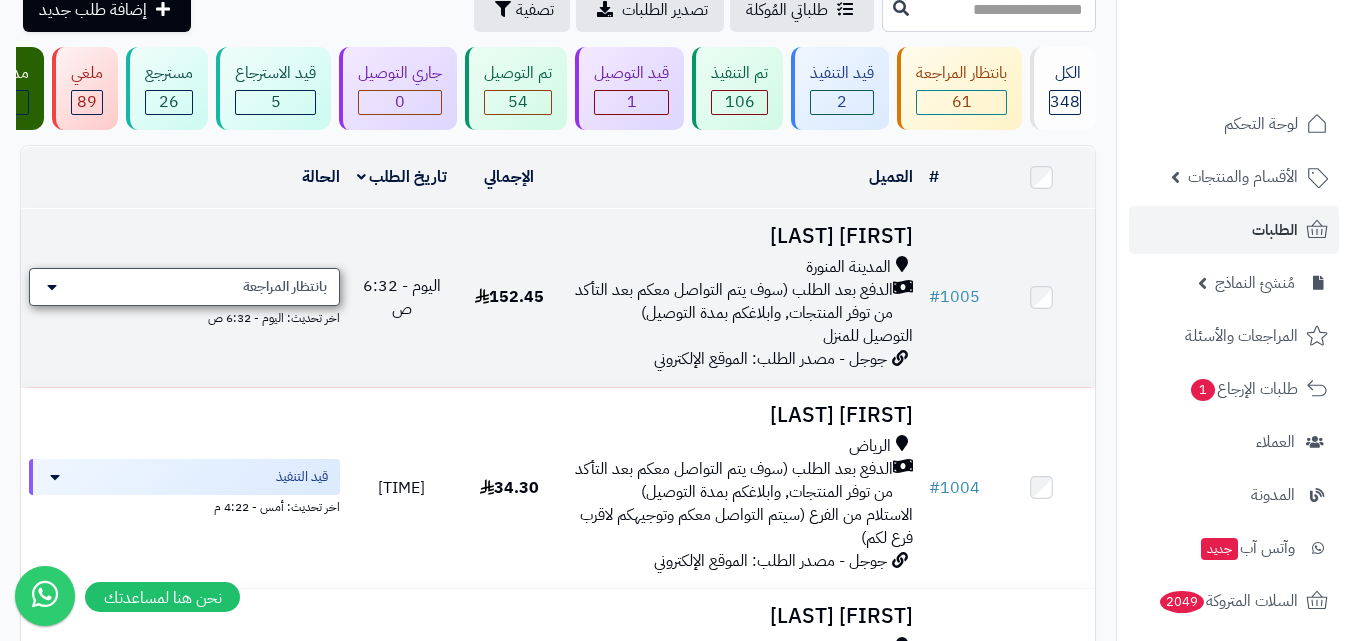 click on "بانتظار المراجعة" at bounding box center [184, 287] 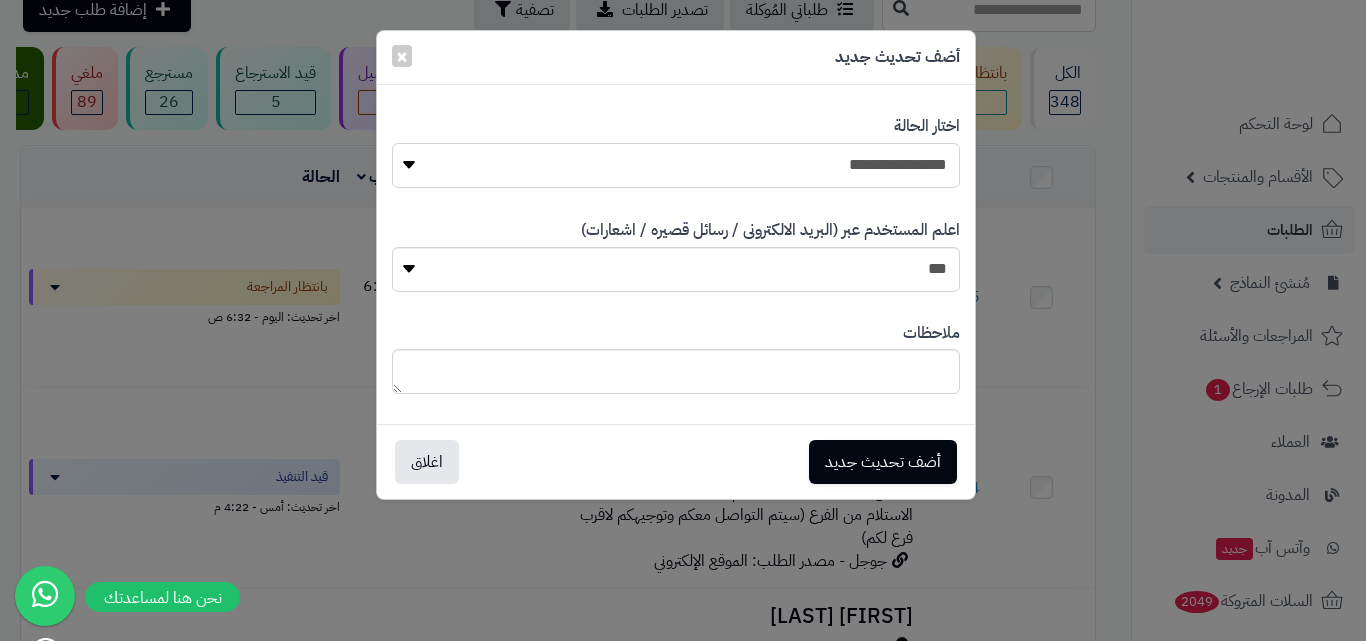 click on "**********" at bounding box center (676, 165) 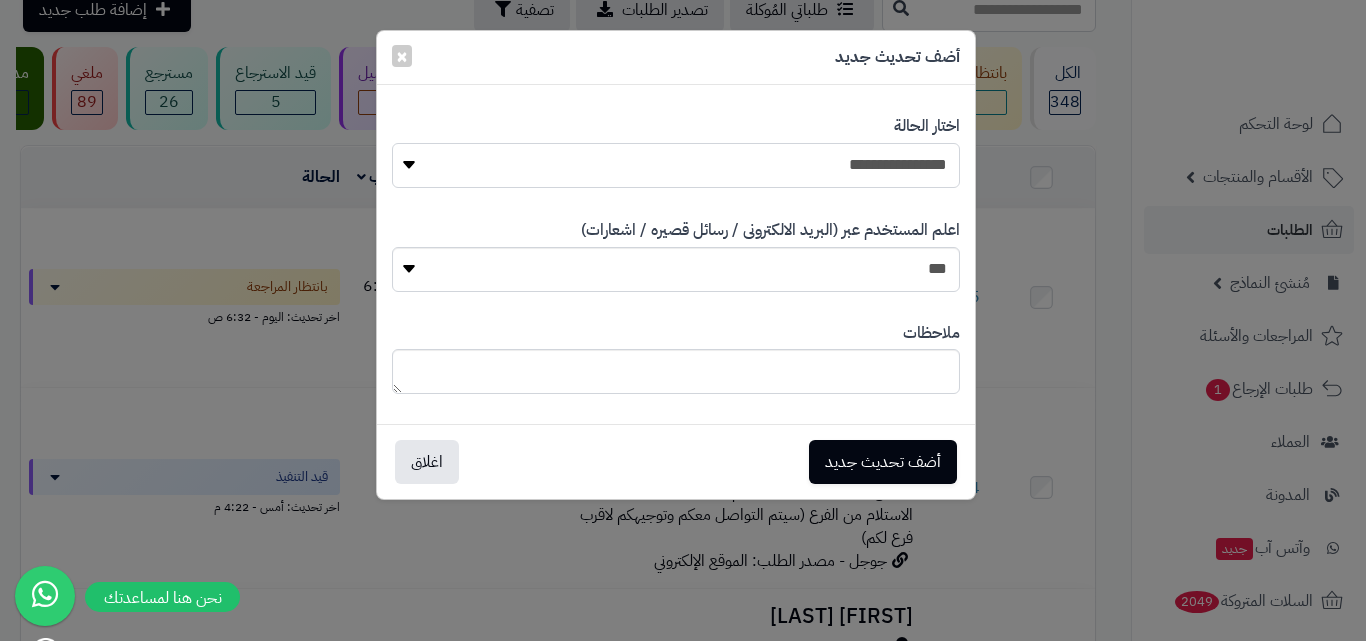 select on "**" 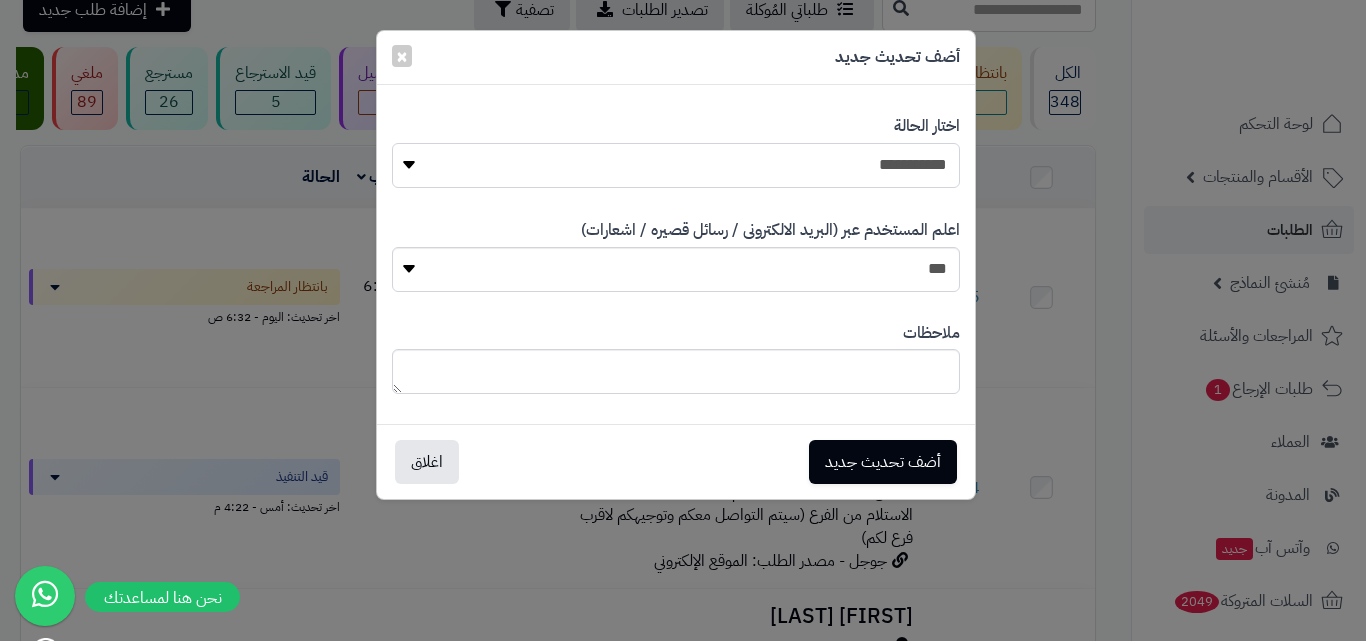 click on "**********" at bounding box center (676, 165) 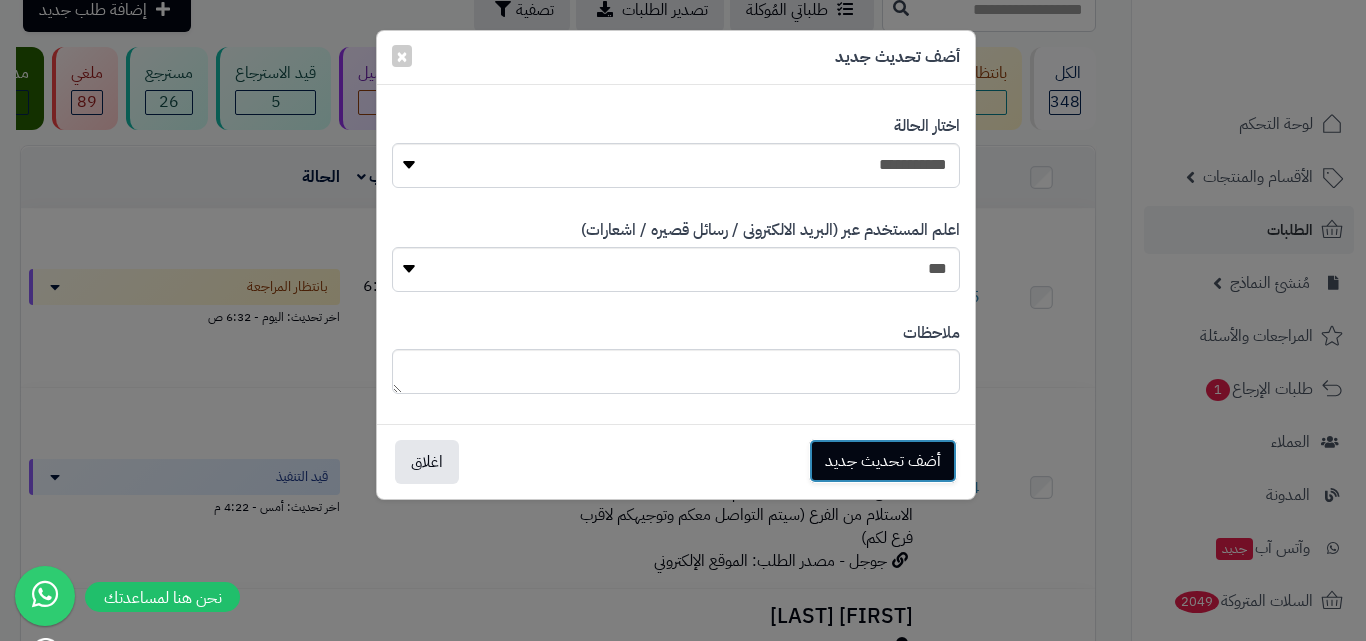 click on "أضف تحديث جديد" at bounding box center [883, 461] 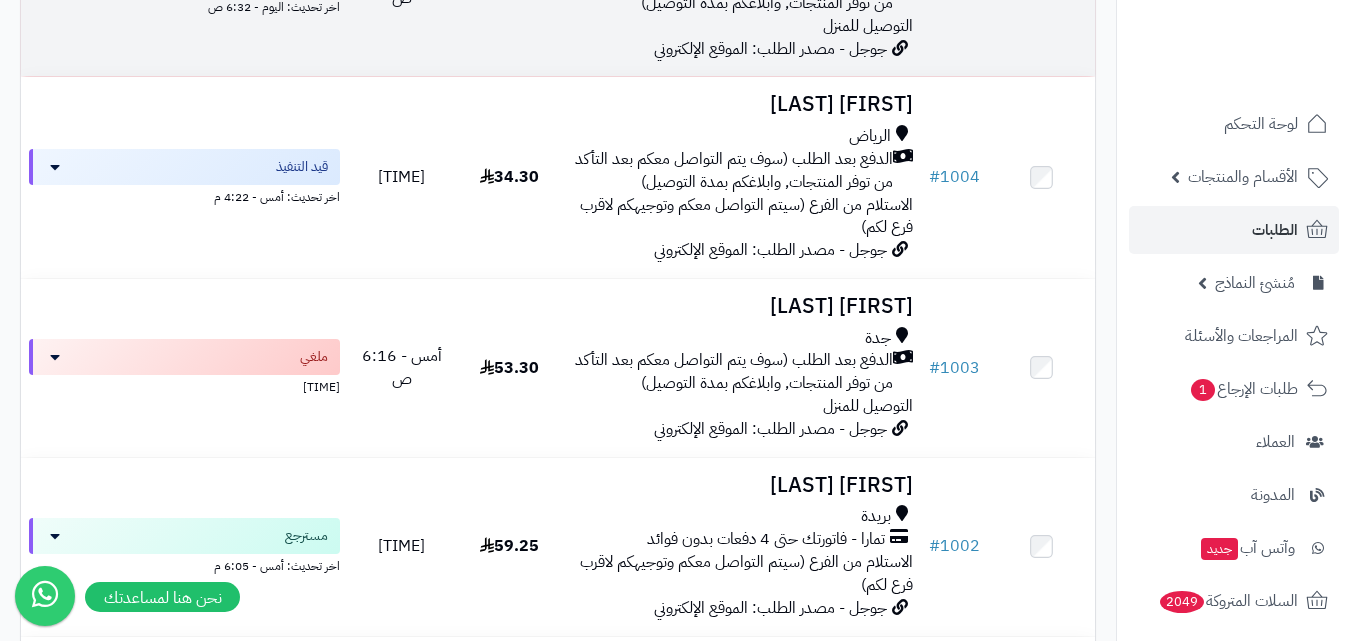 scroll, scrollTop: 500, scrollLeft: 0, axis: vertical 